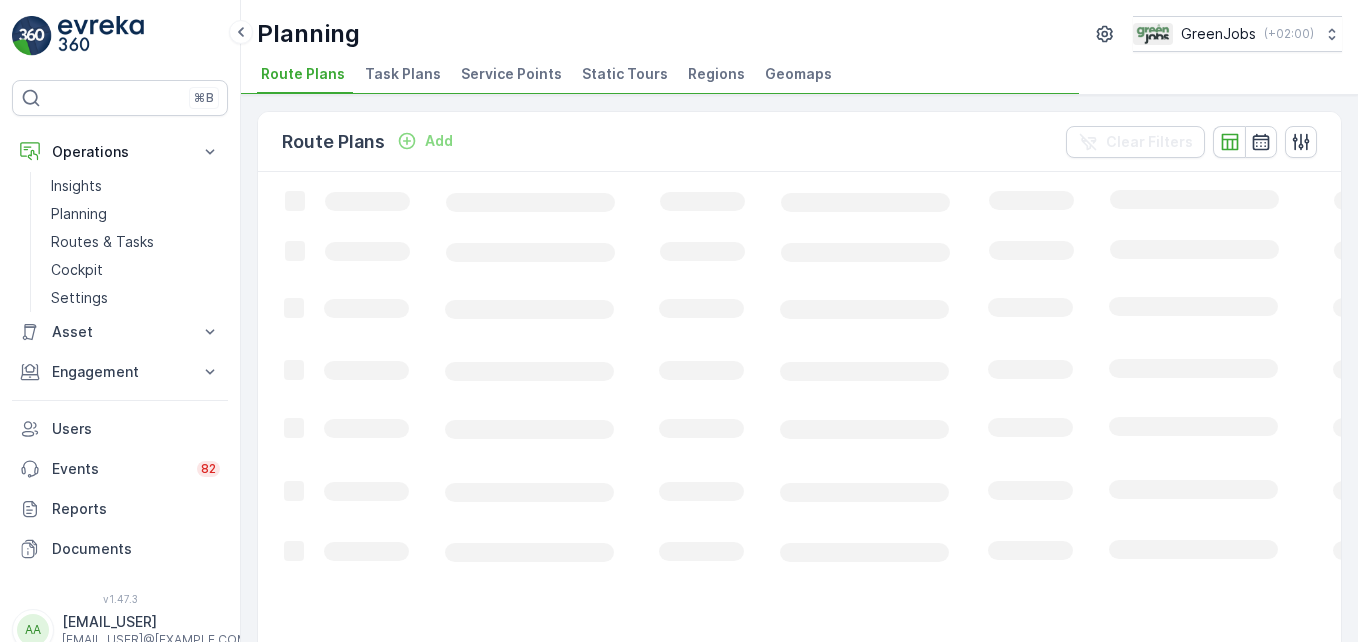 scroll, scrollTop: 0, scrollLeft: 0, axis: both 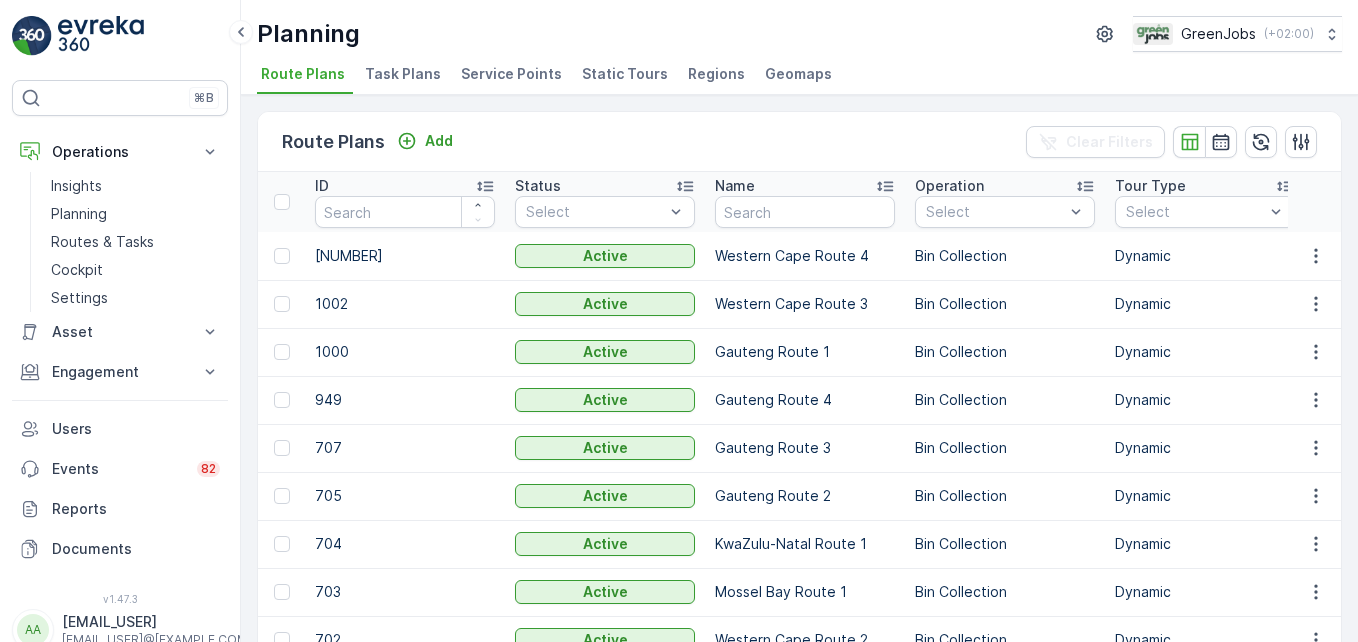 click on "Service Points" at bounding box center (511, 74) 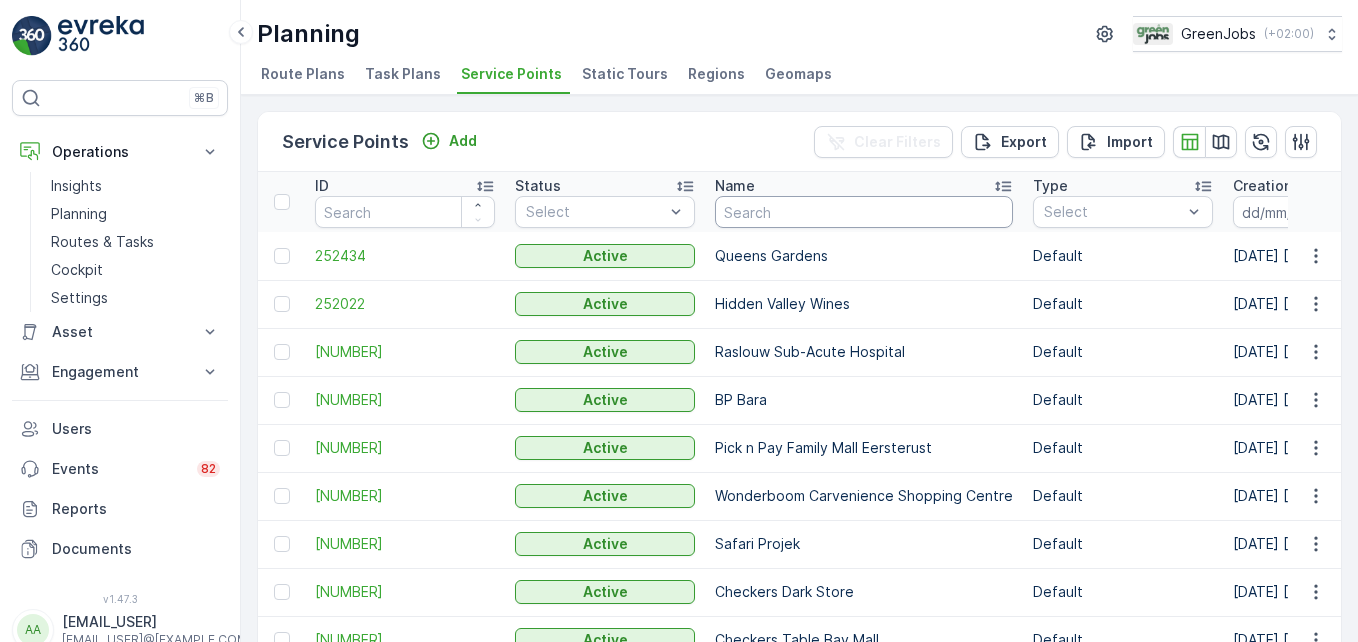 click at bounding box center [864, 212] 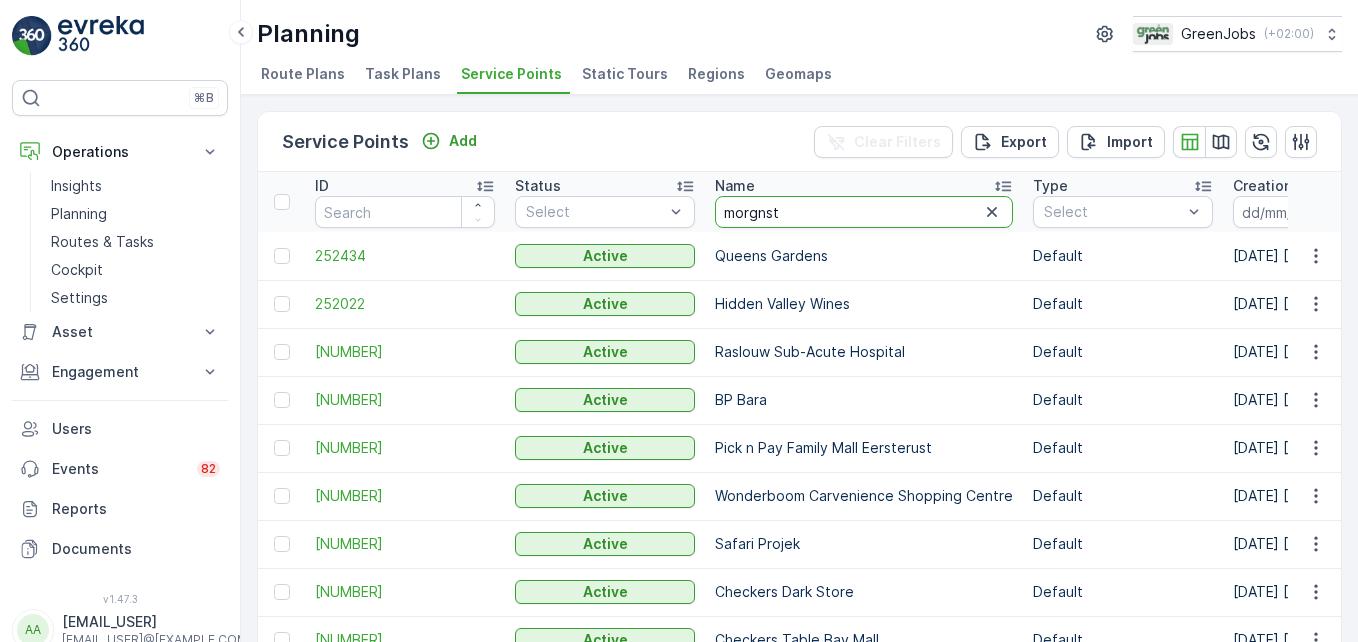 type on "morgnste" 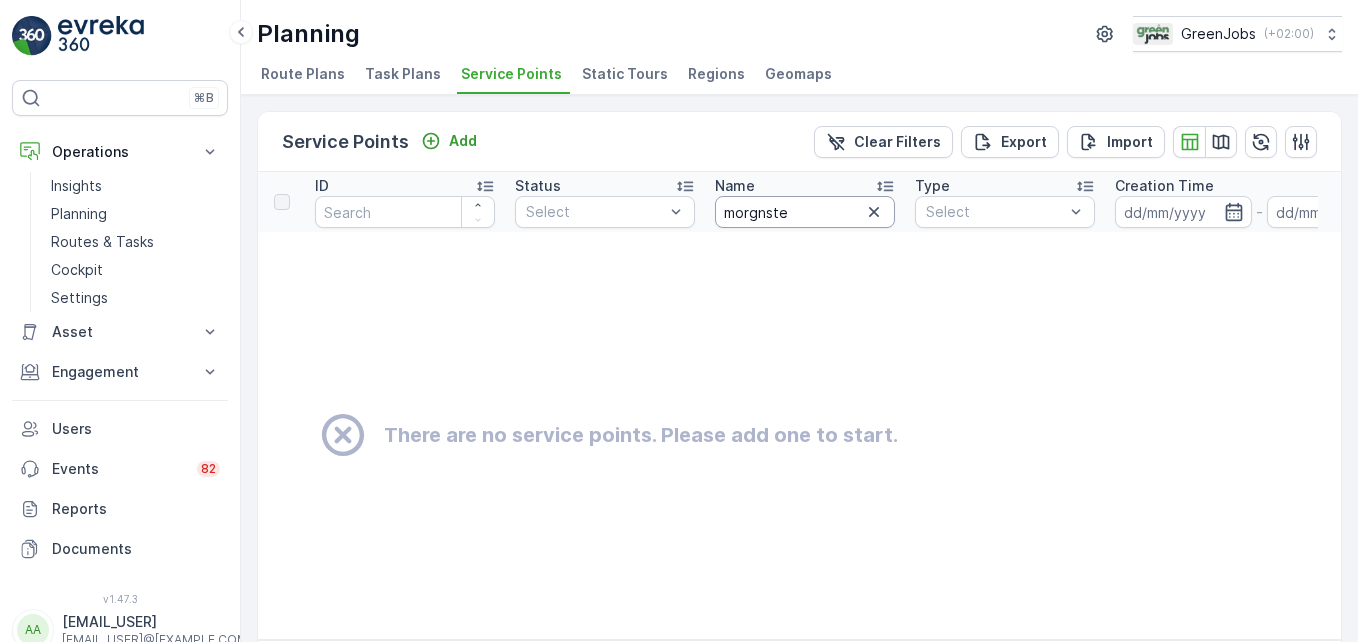 click on "morgnste" at bounding box center [805, 212] 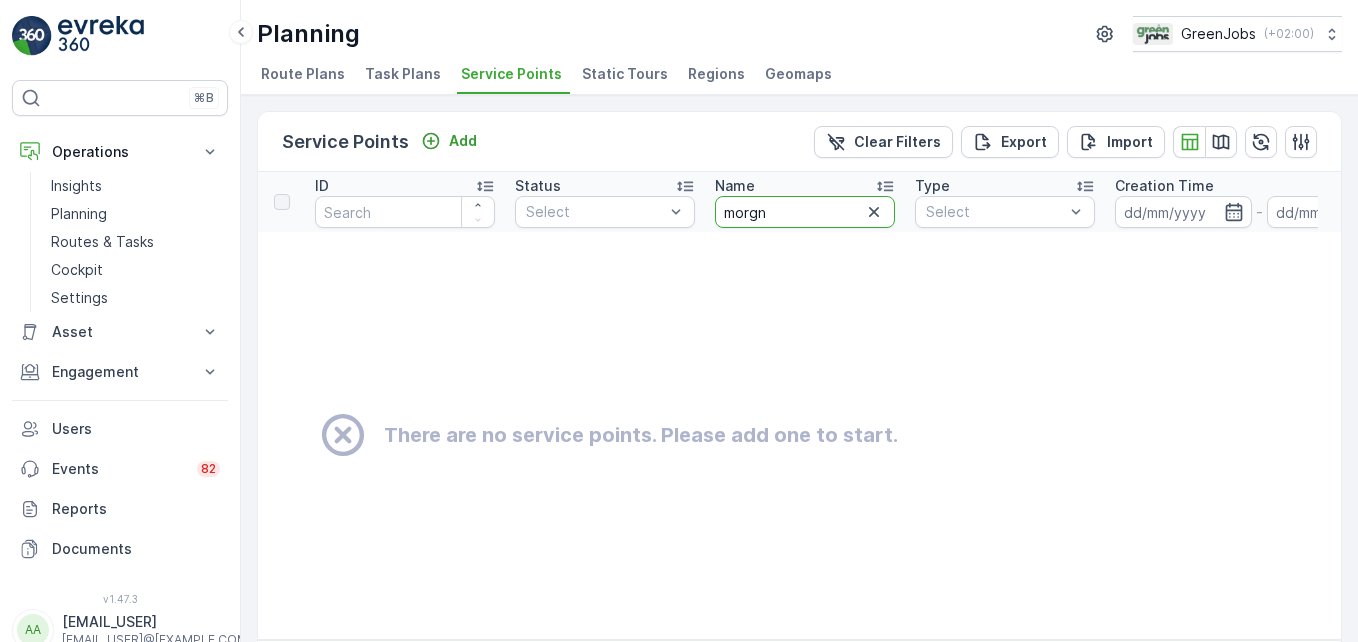 type on "morg" 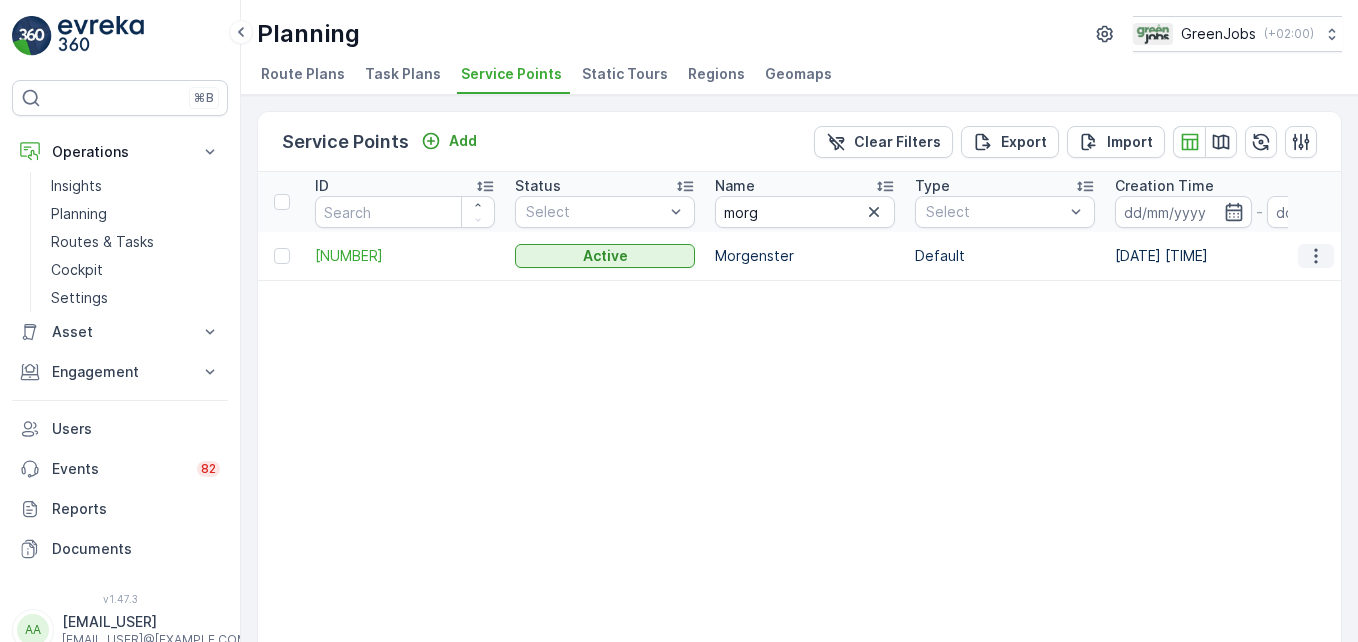 click 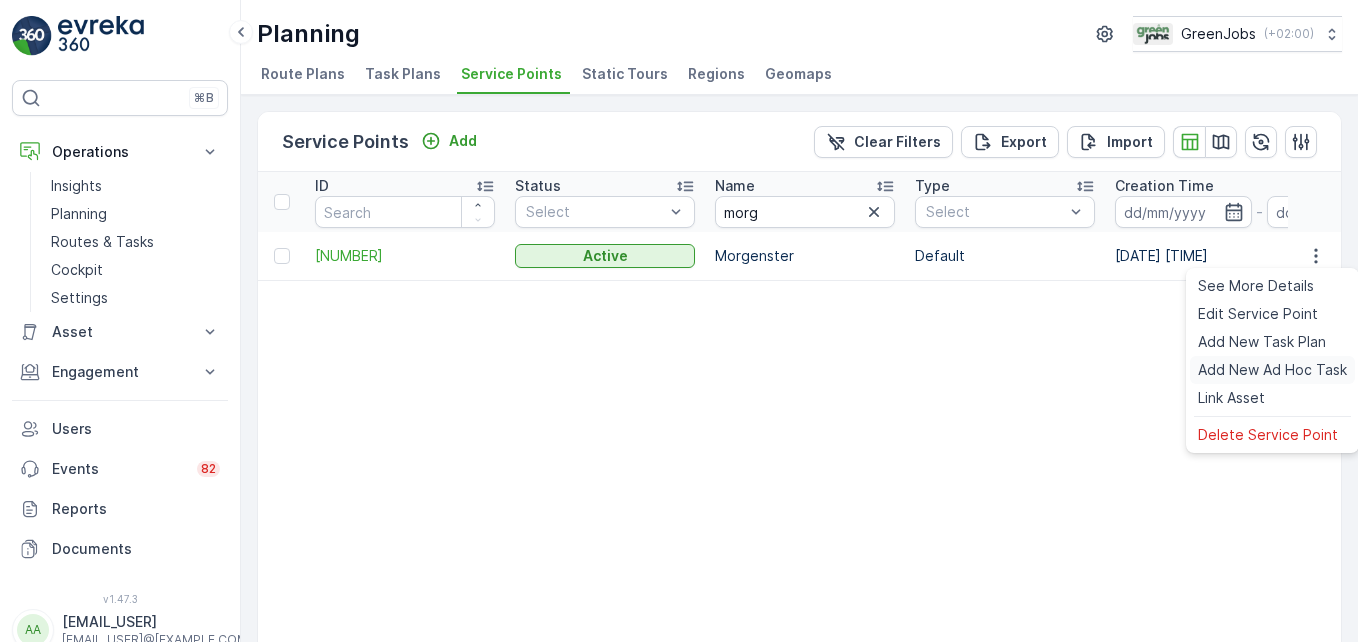 click on "Add New Ad Hoc Task" at bounding box center (1272, 370) 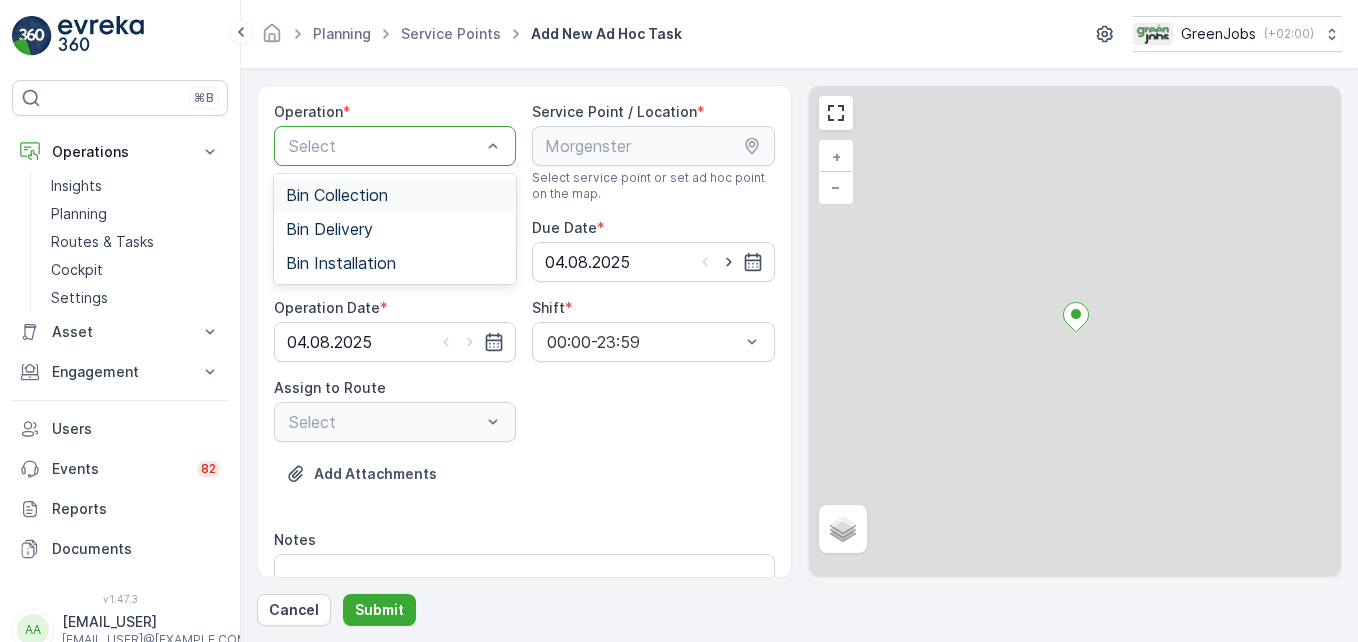 click on "Bin Collection" at bounding box center [395, 195] 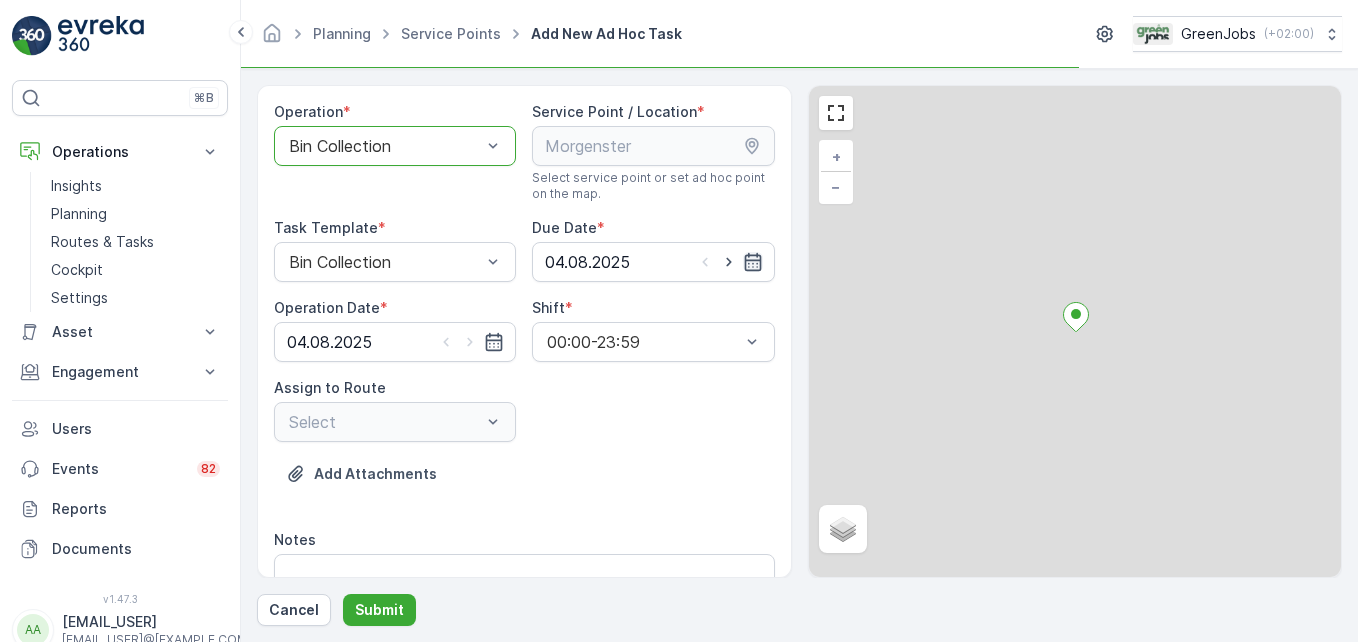 click 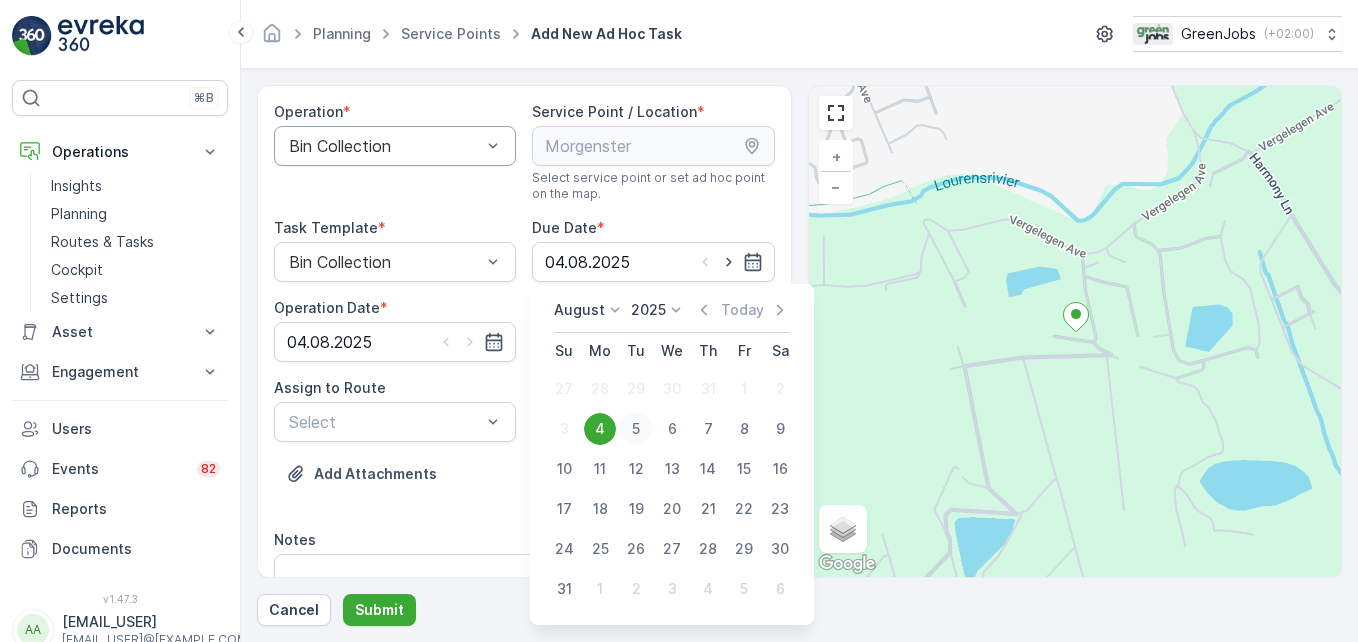 click on "5" at bounding box center (636, 429) 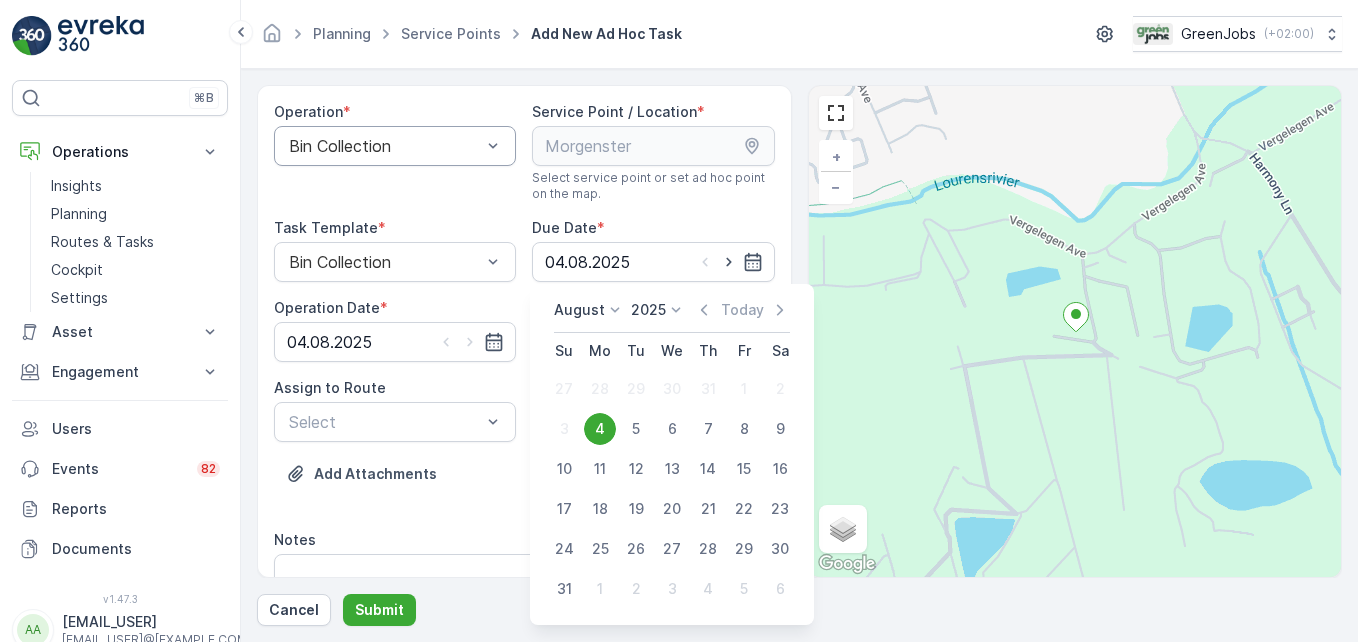 type on "05.08.2025" 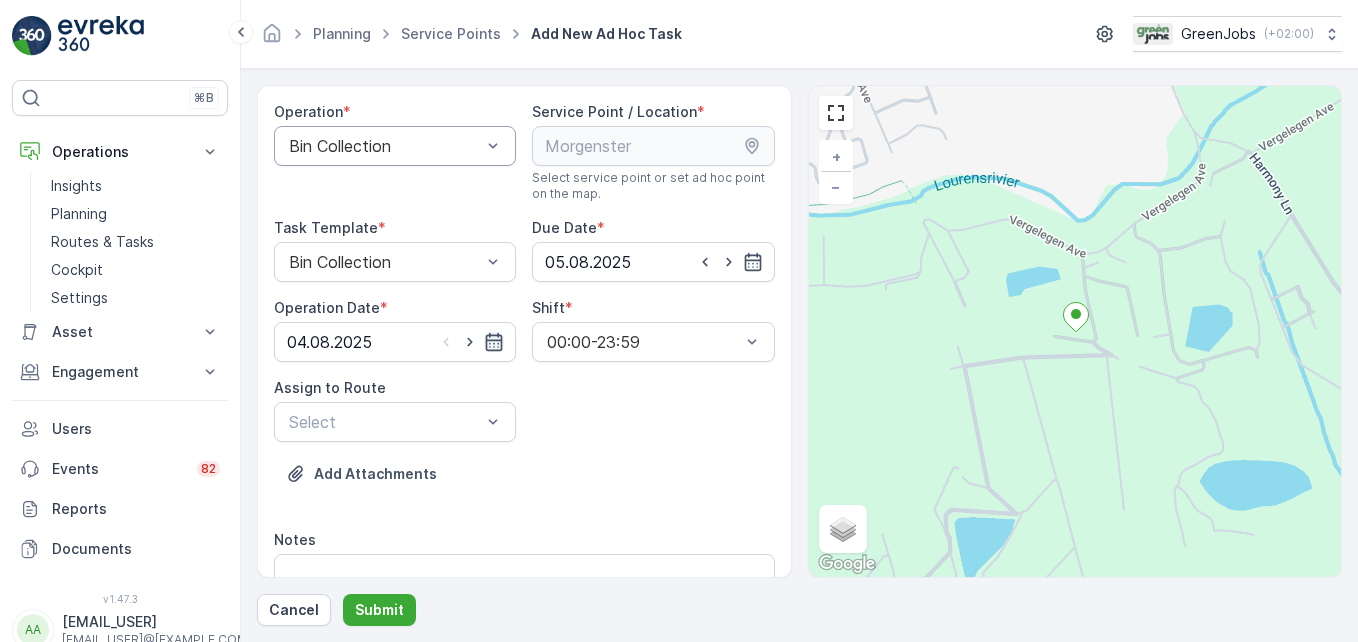 click 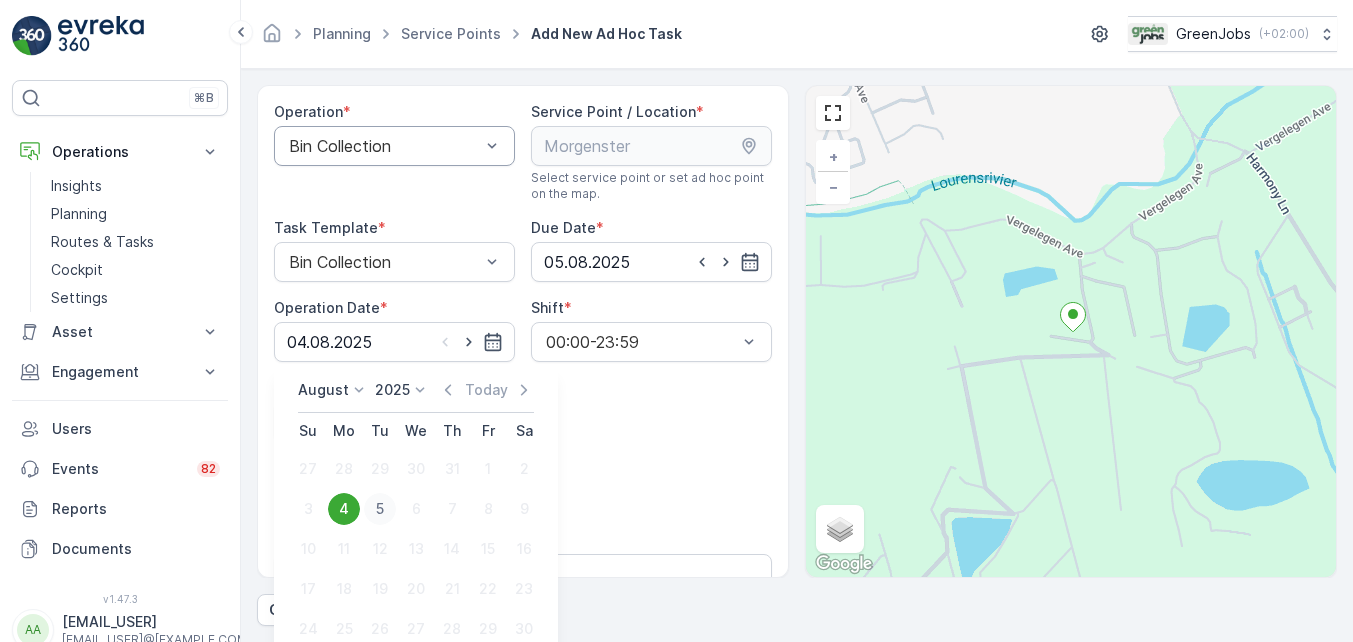 click on "5" at bounding box center [380, 509] 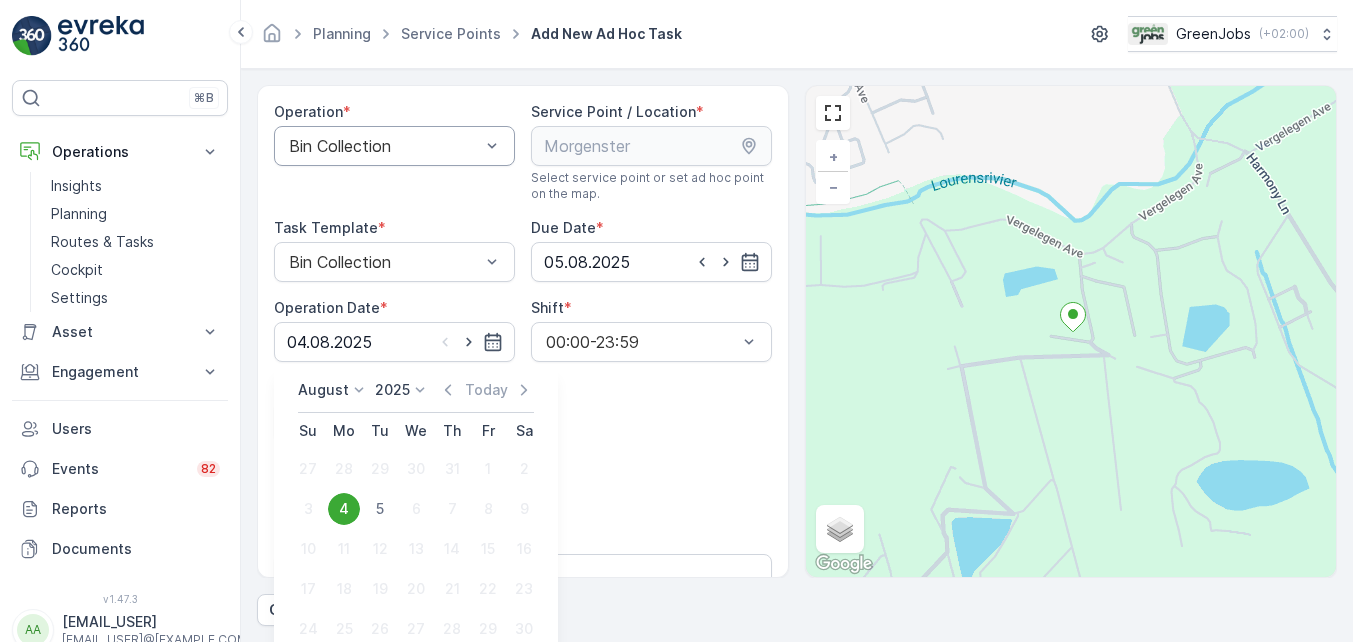 type on "05.08.2025" 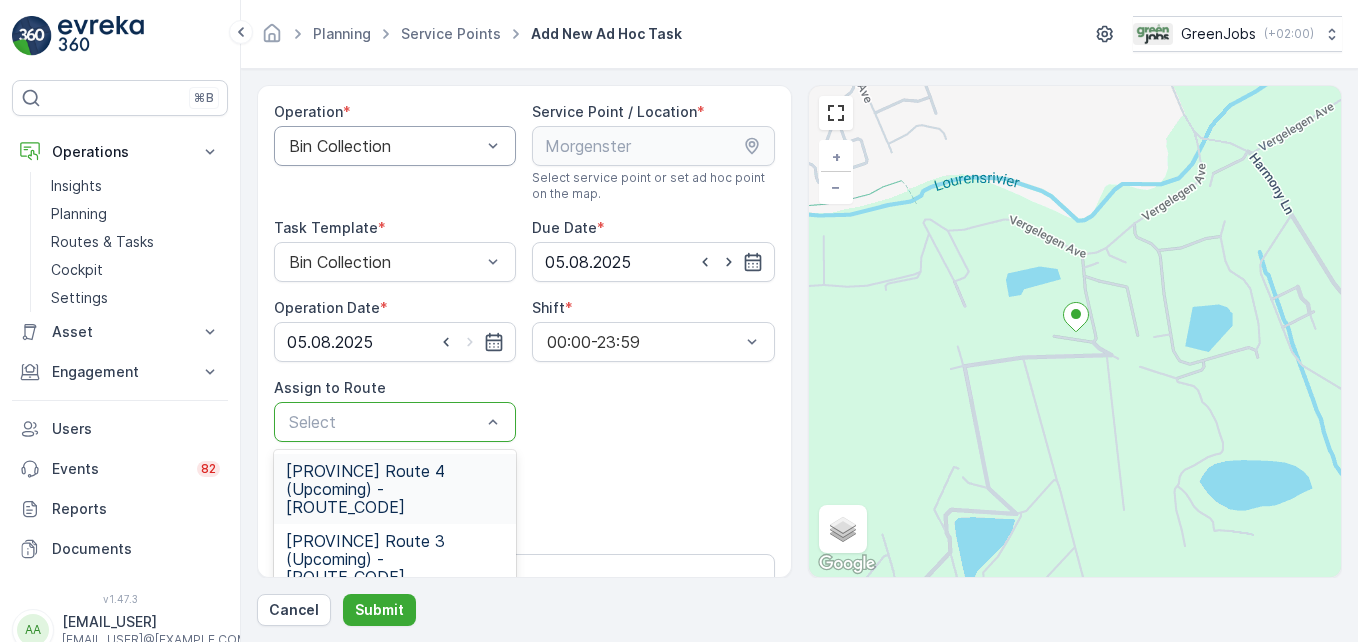 click on "[PROVINCE] Route 4 (Upcoming) - [ROUTE_CODE]" at bounding box center (395, 489) 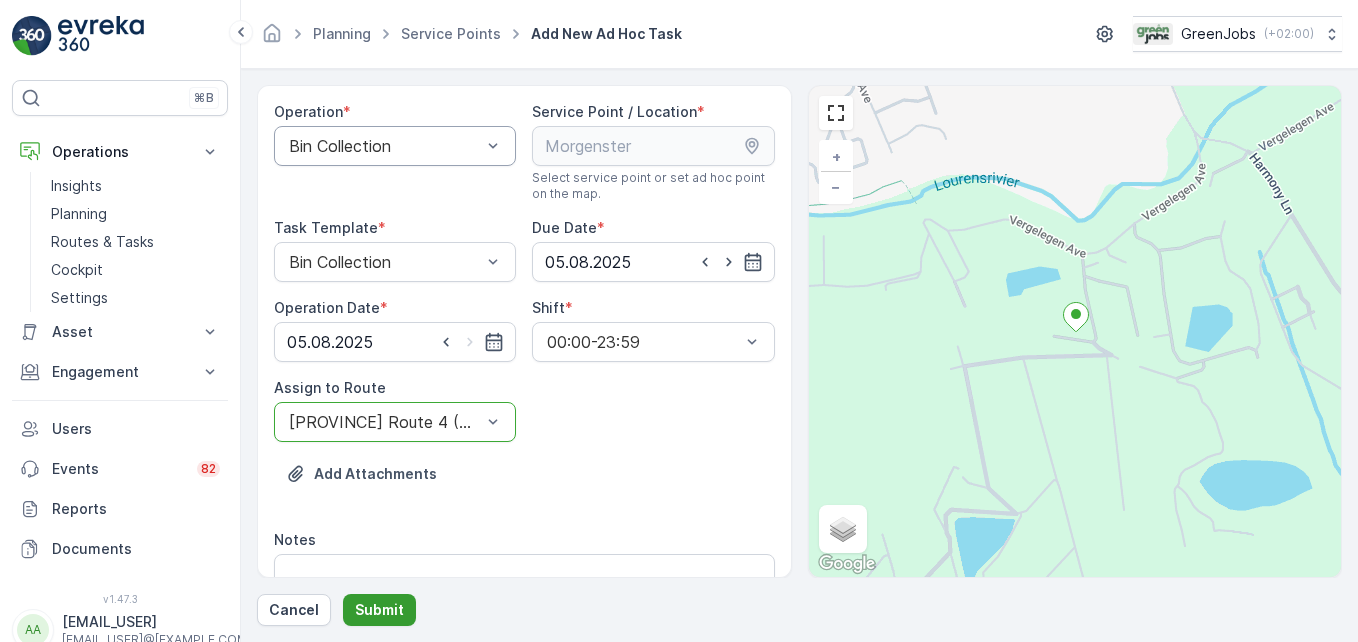 click on "Submit" at bounding box center (379, 610) 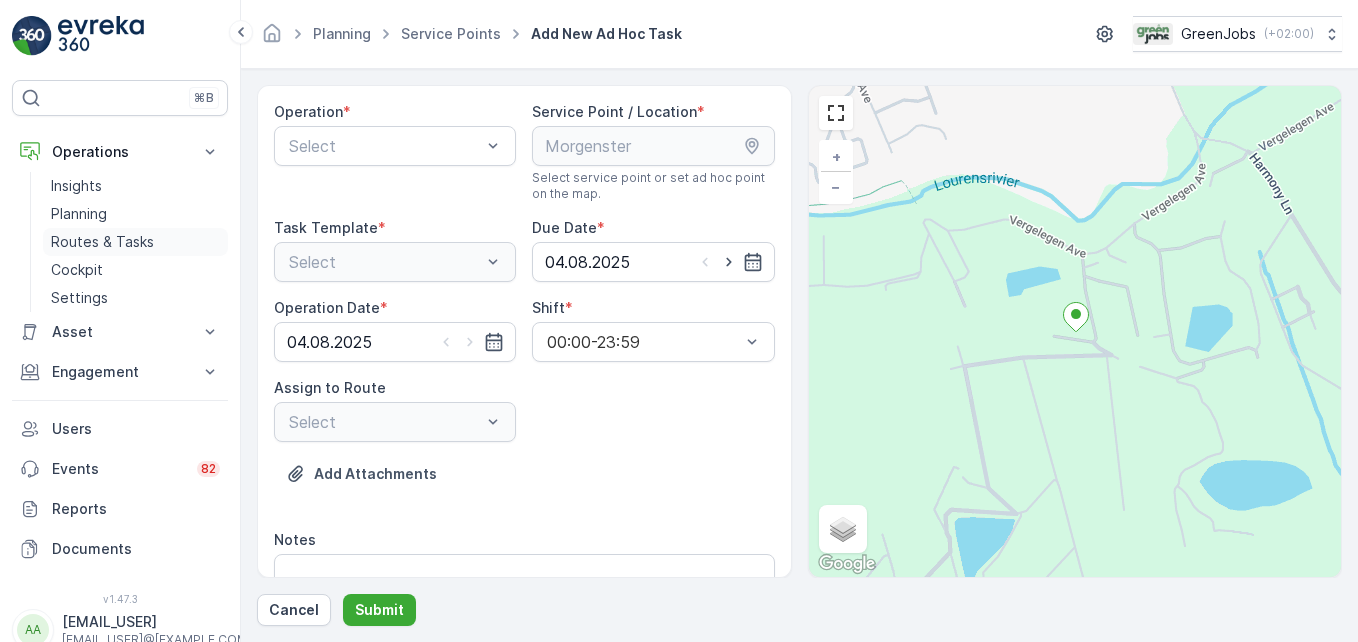 click on "Routes & Tasks" at bounding box center [102, 242] 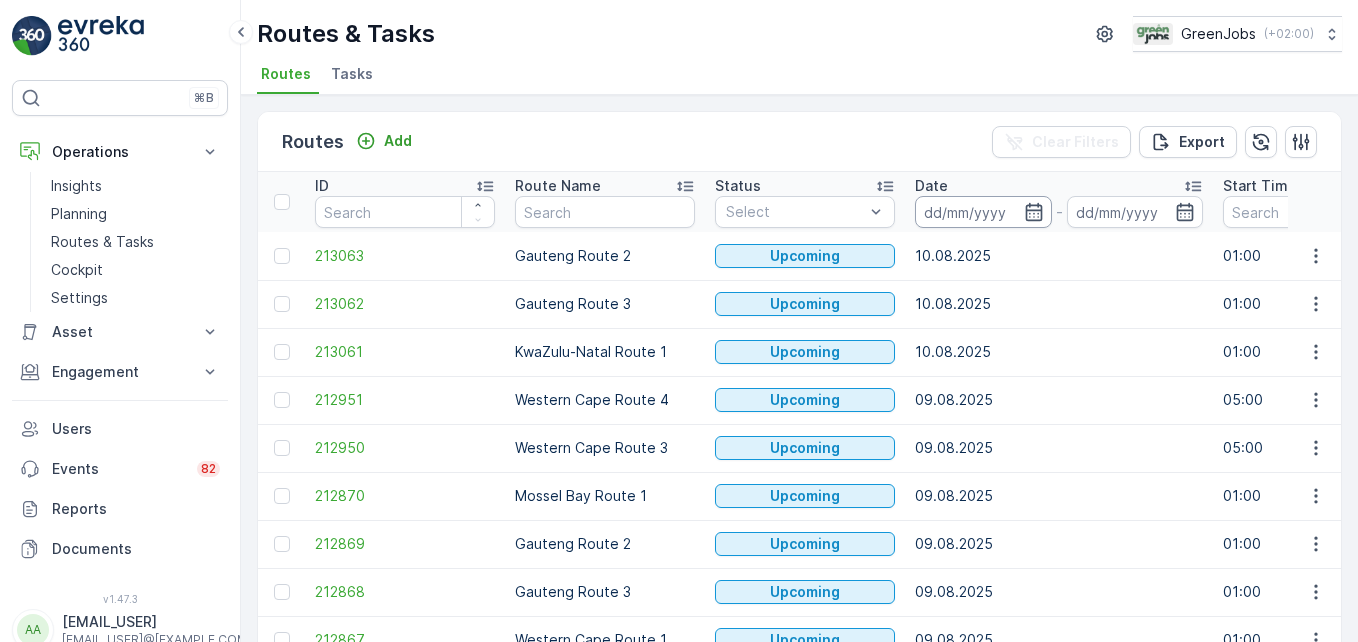 click at bounding box center (983, 212) 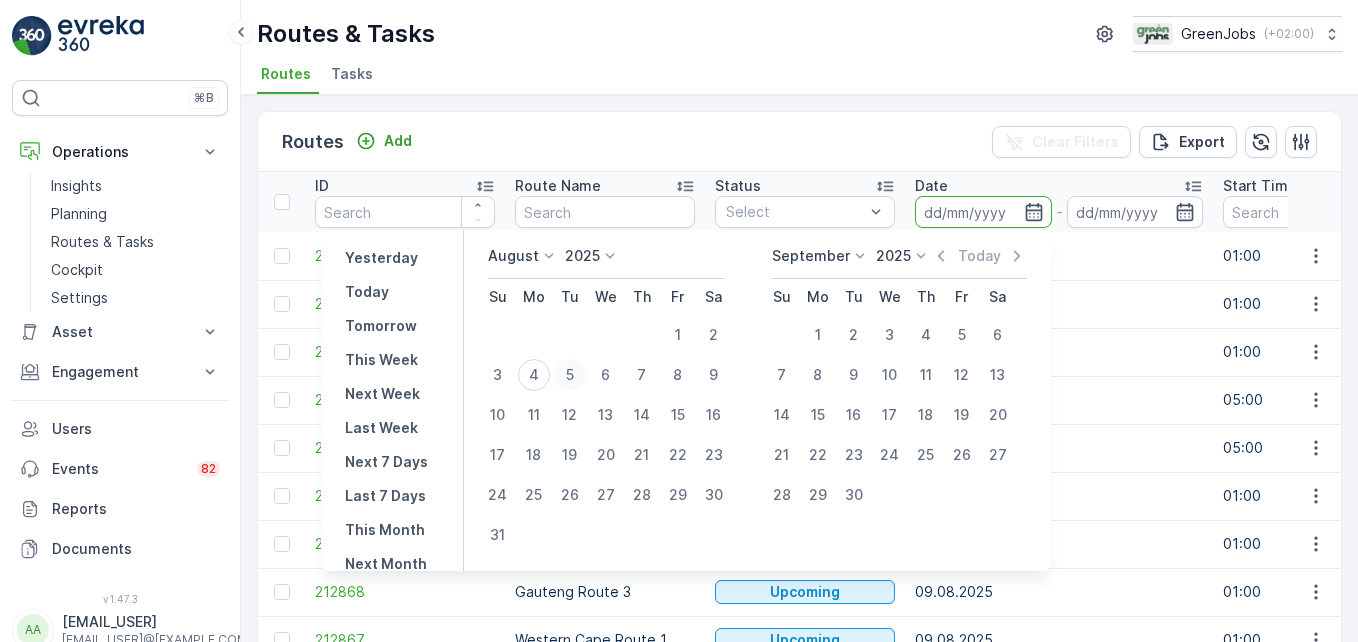 click on "5" at bounding box center [570, 375] 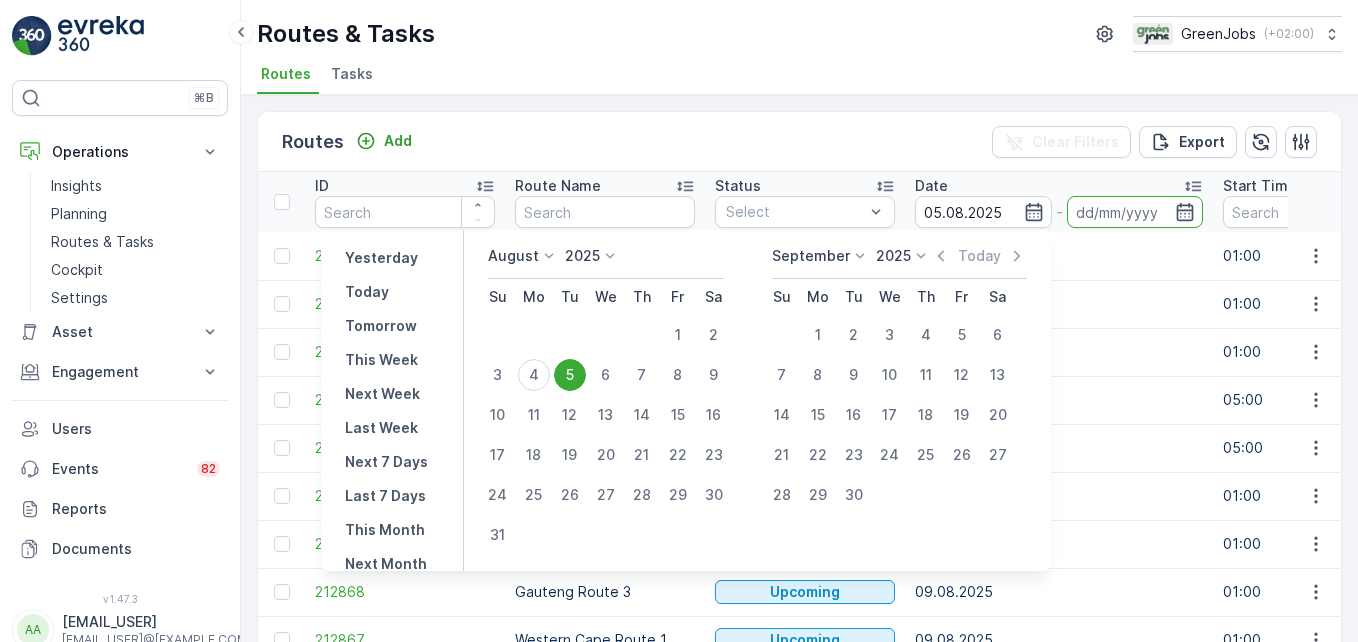 click on "5" at bounding box center (570, 375) 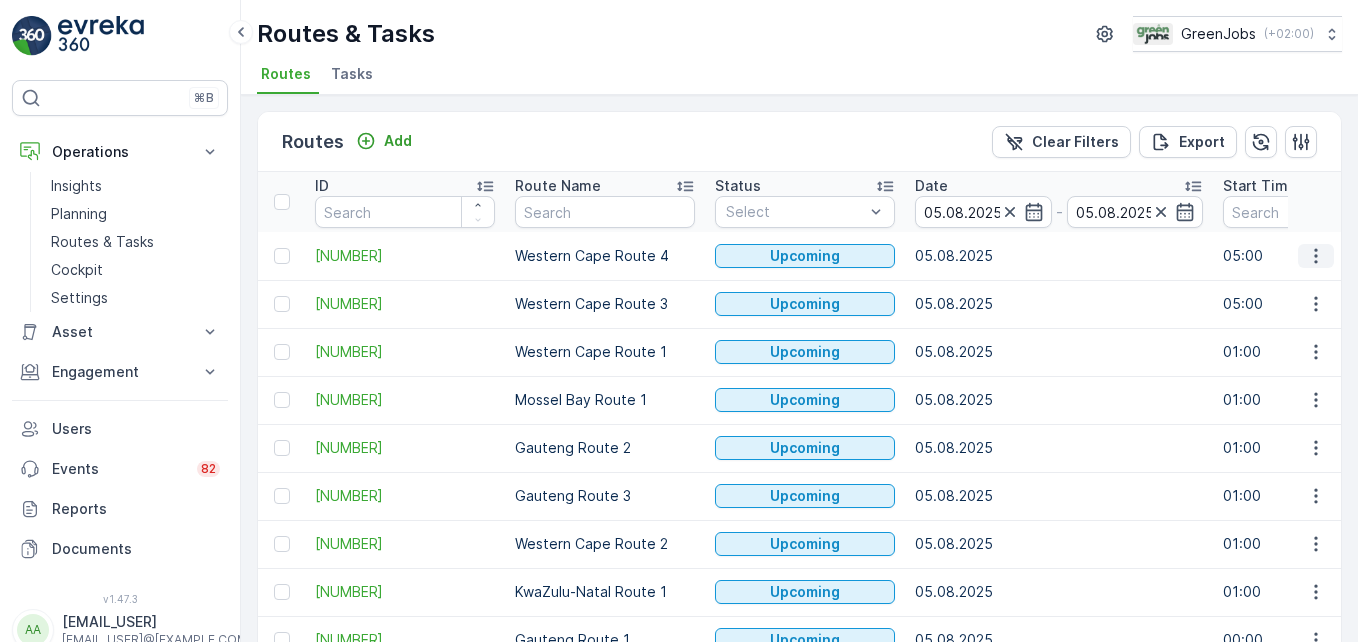 click 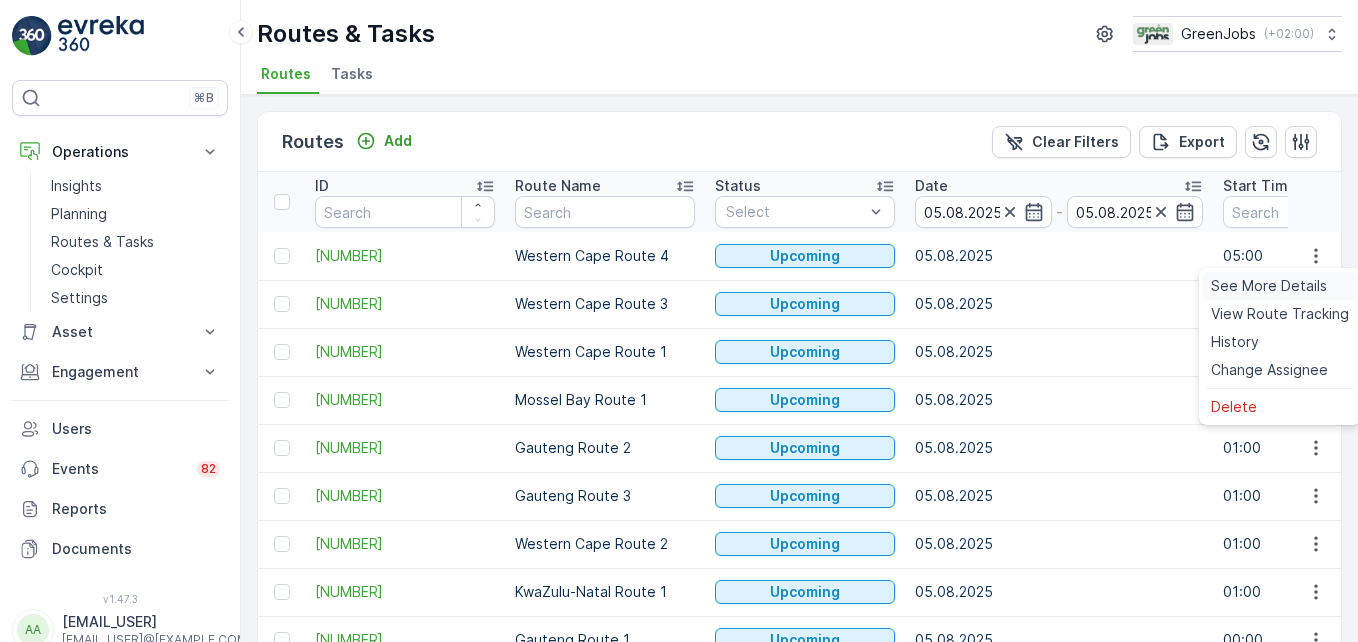 click on "See More Details" at bounding box center (1269, 286) 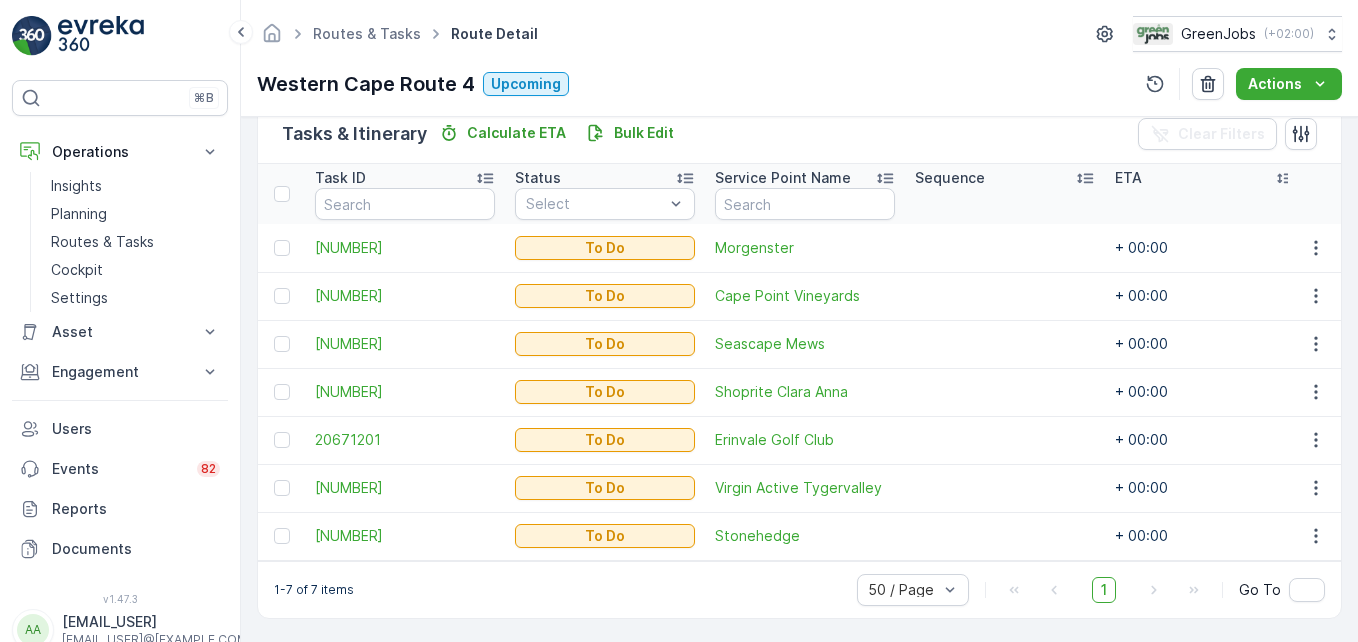 scroll, scrollTop: 511, scrollLeft: 0, axis: vertical 